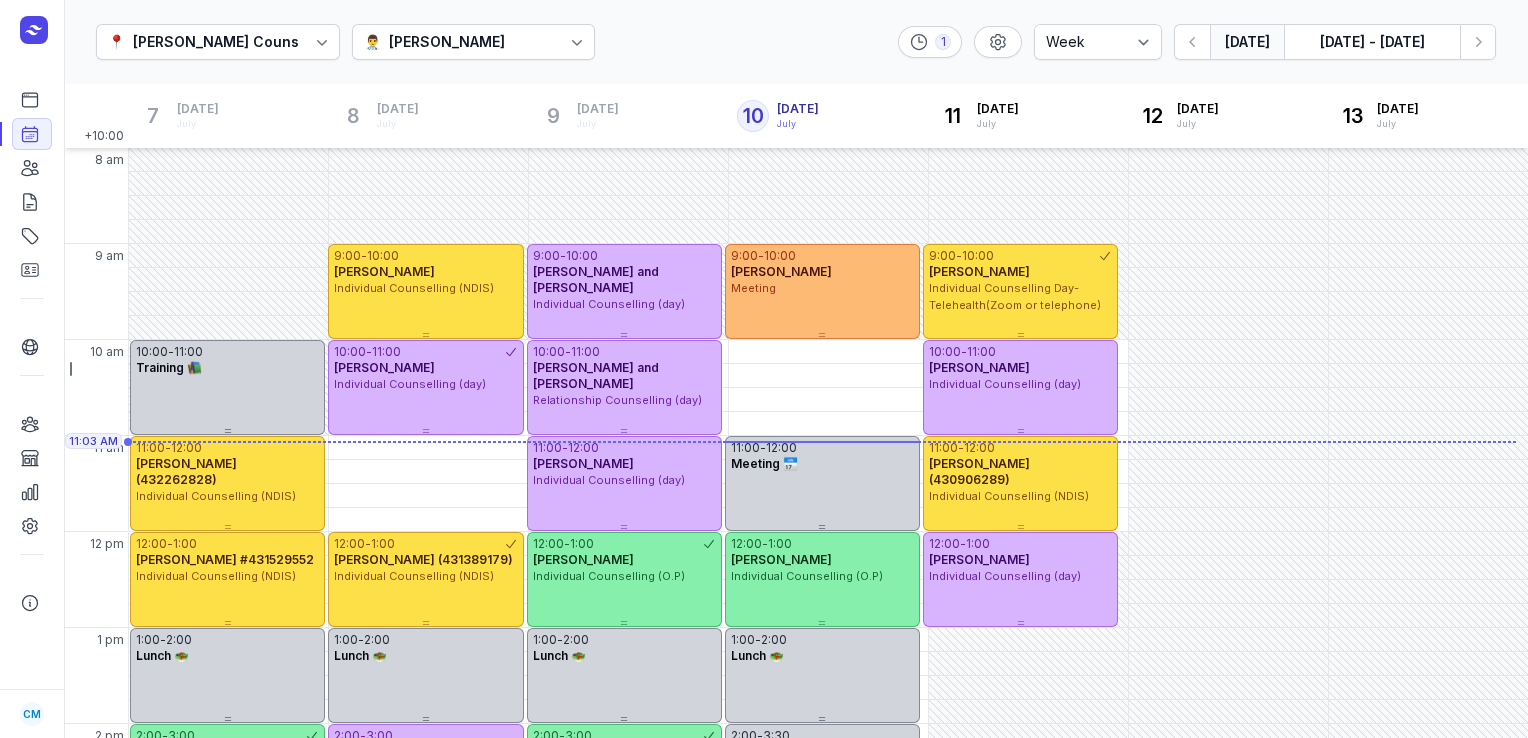 select on "week" 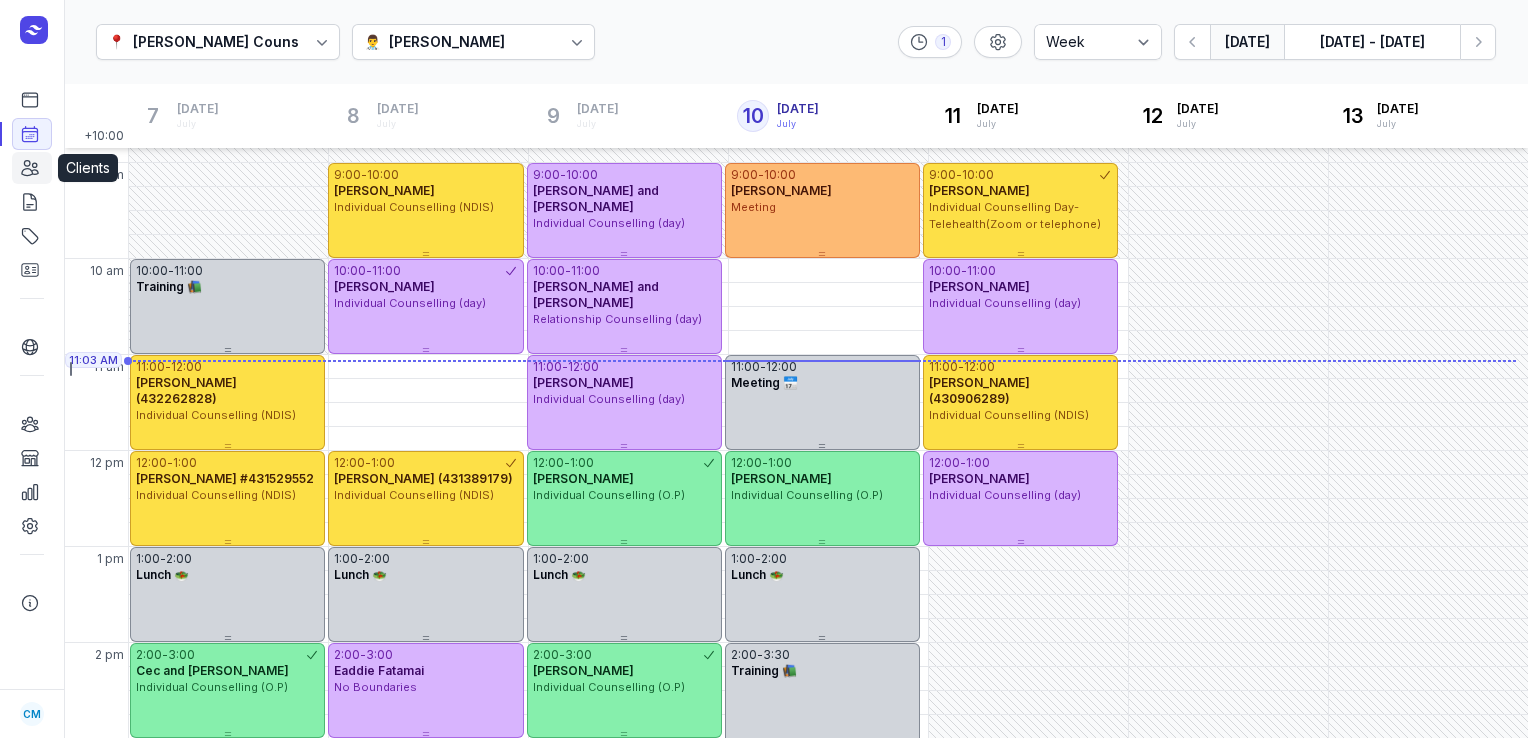 click on "Clients" 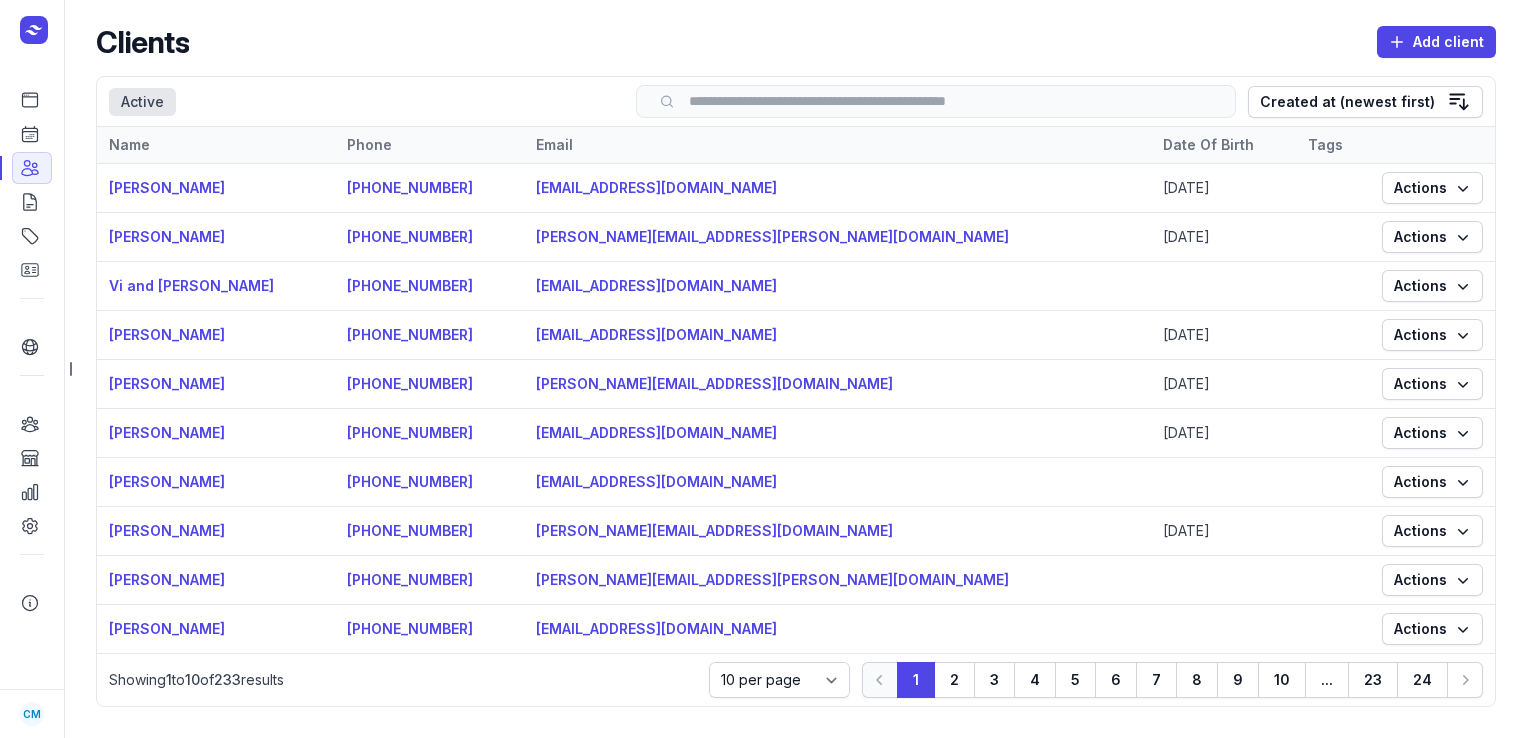 click at bounding box center (936, 101) 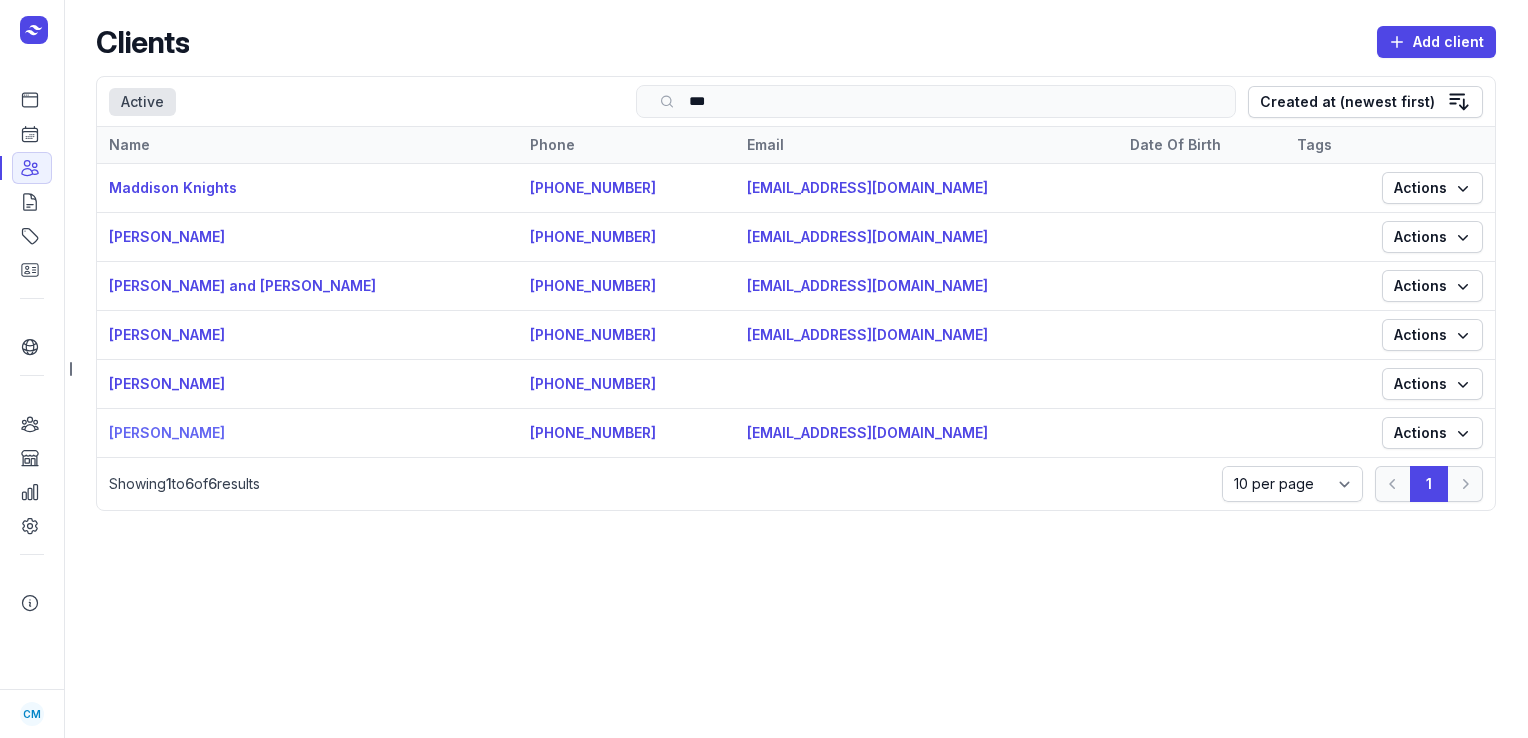 type on "***" 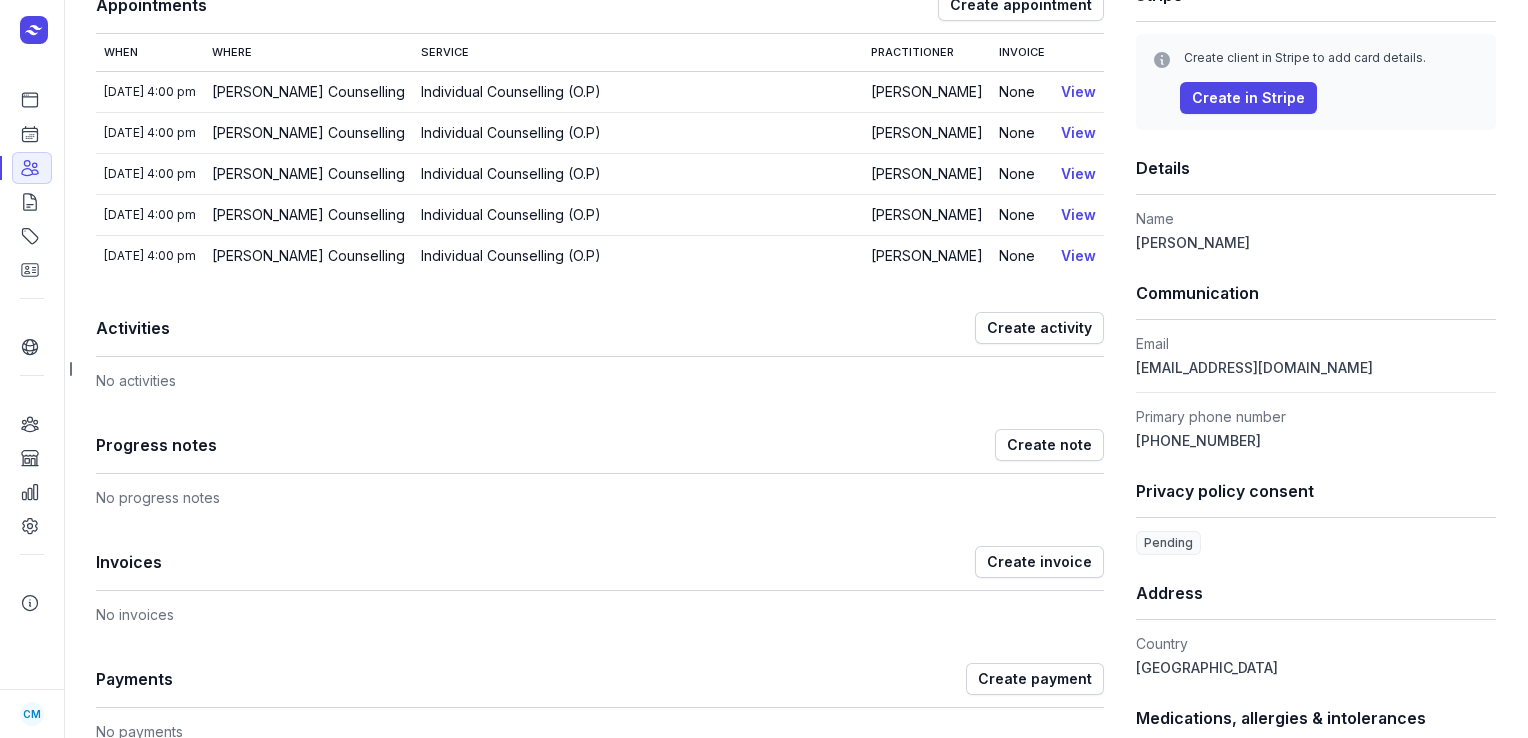 scroll, scrollTop: 307, scrollLeft: 0, axis: vertical 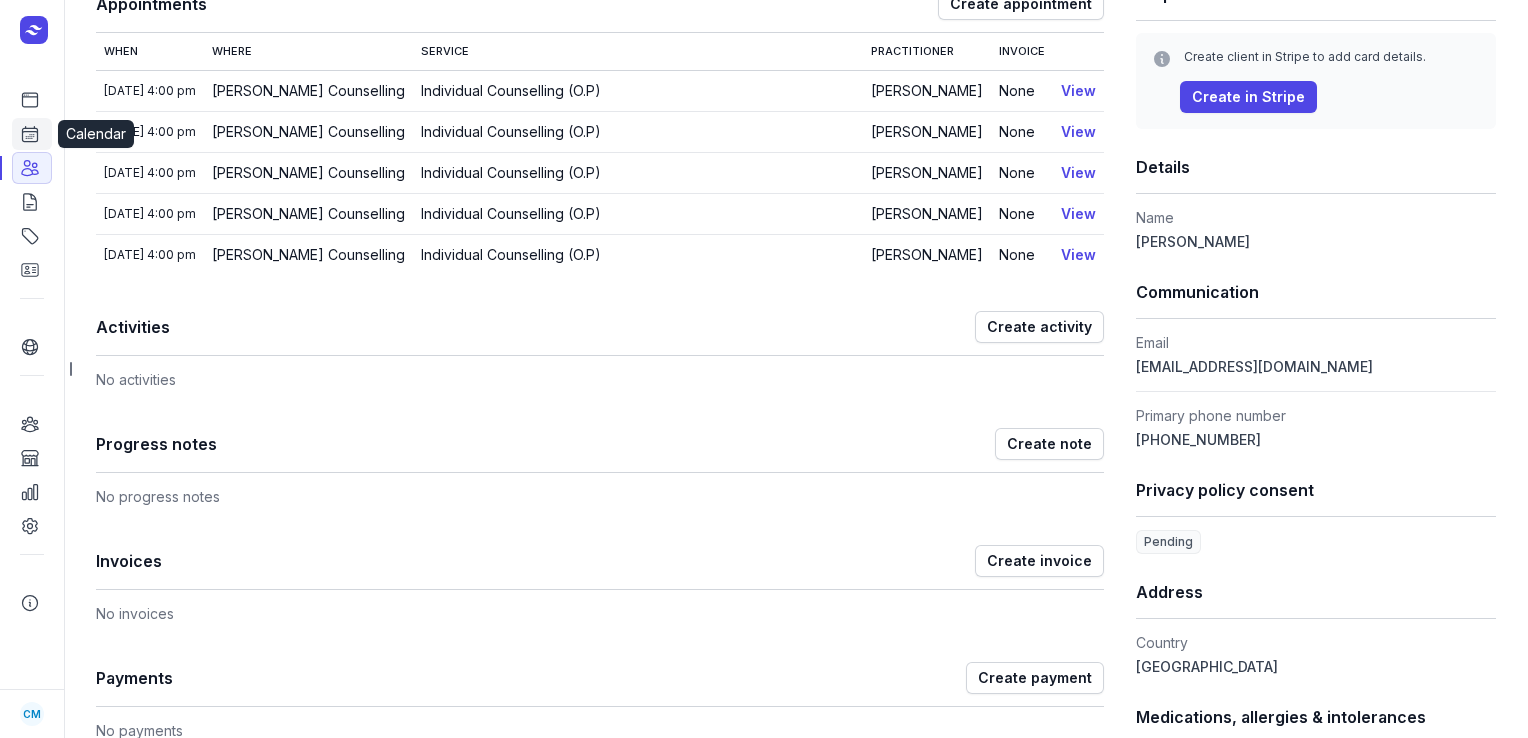 click on "Calendar" 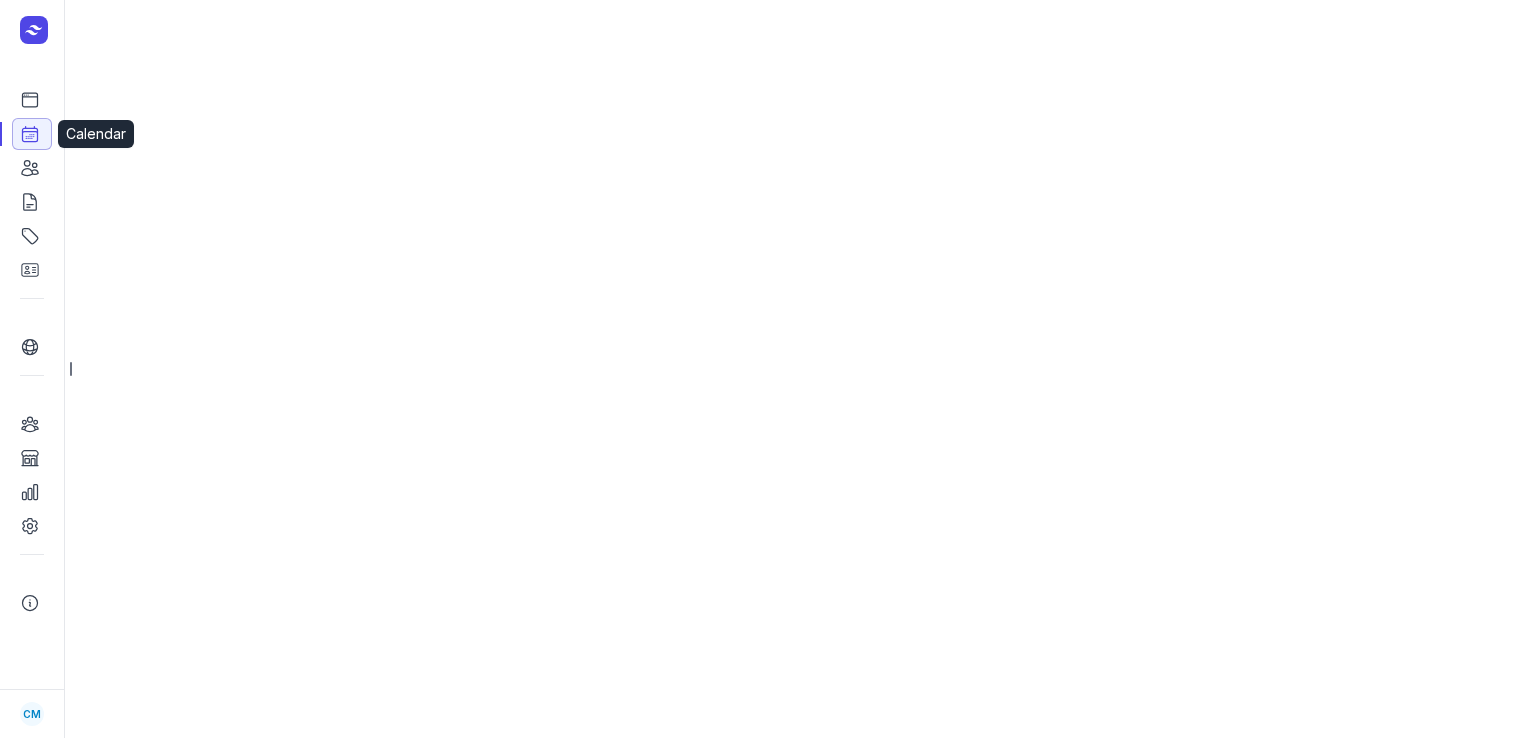 select on "week" 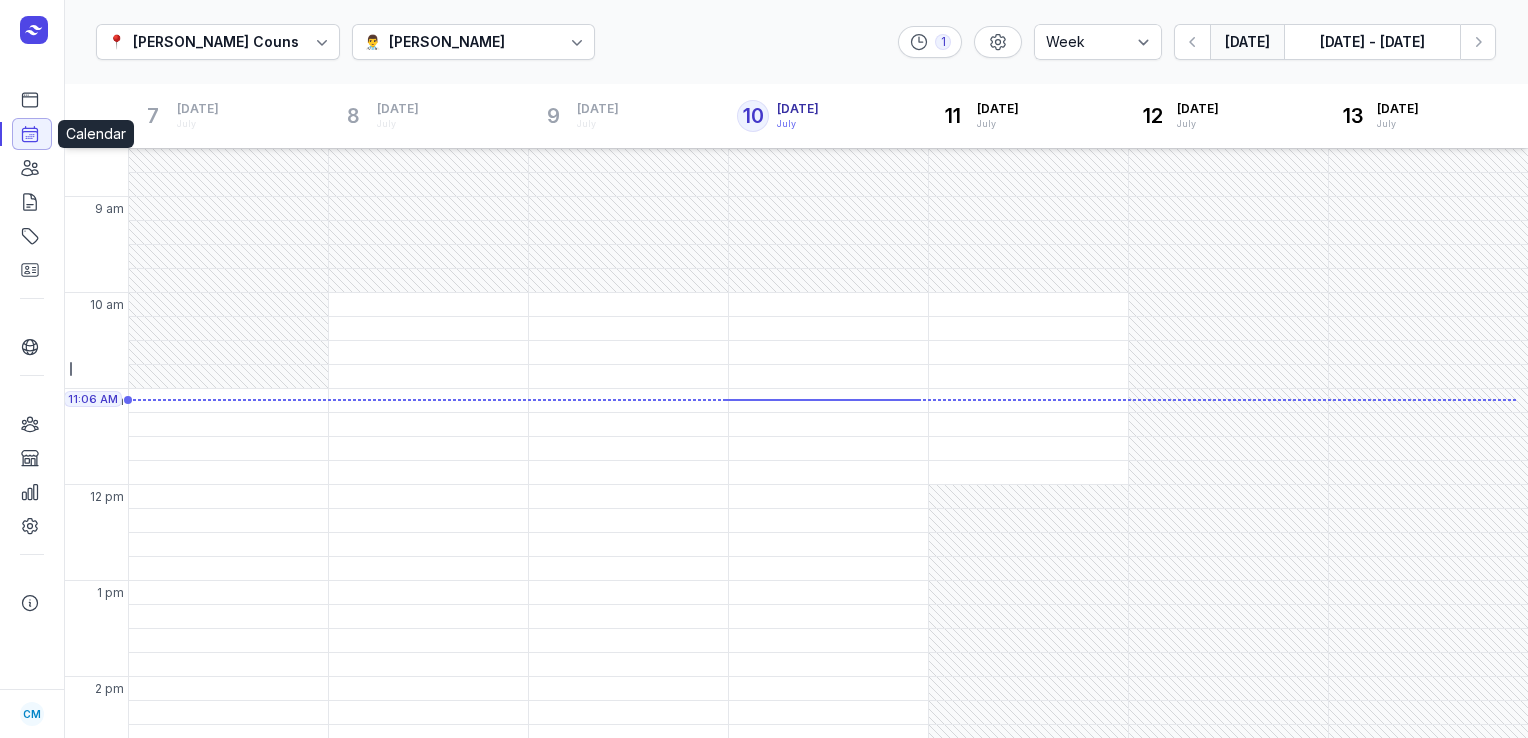 scroll, scrollTop: 48, scrollLeft: 0, axis: vertical 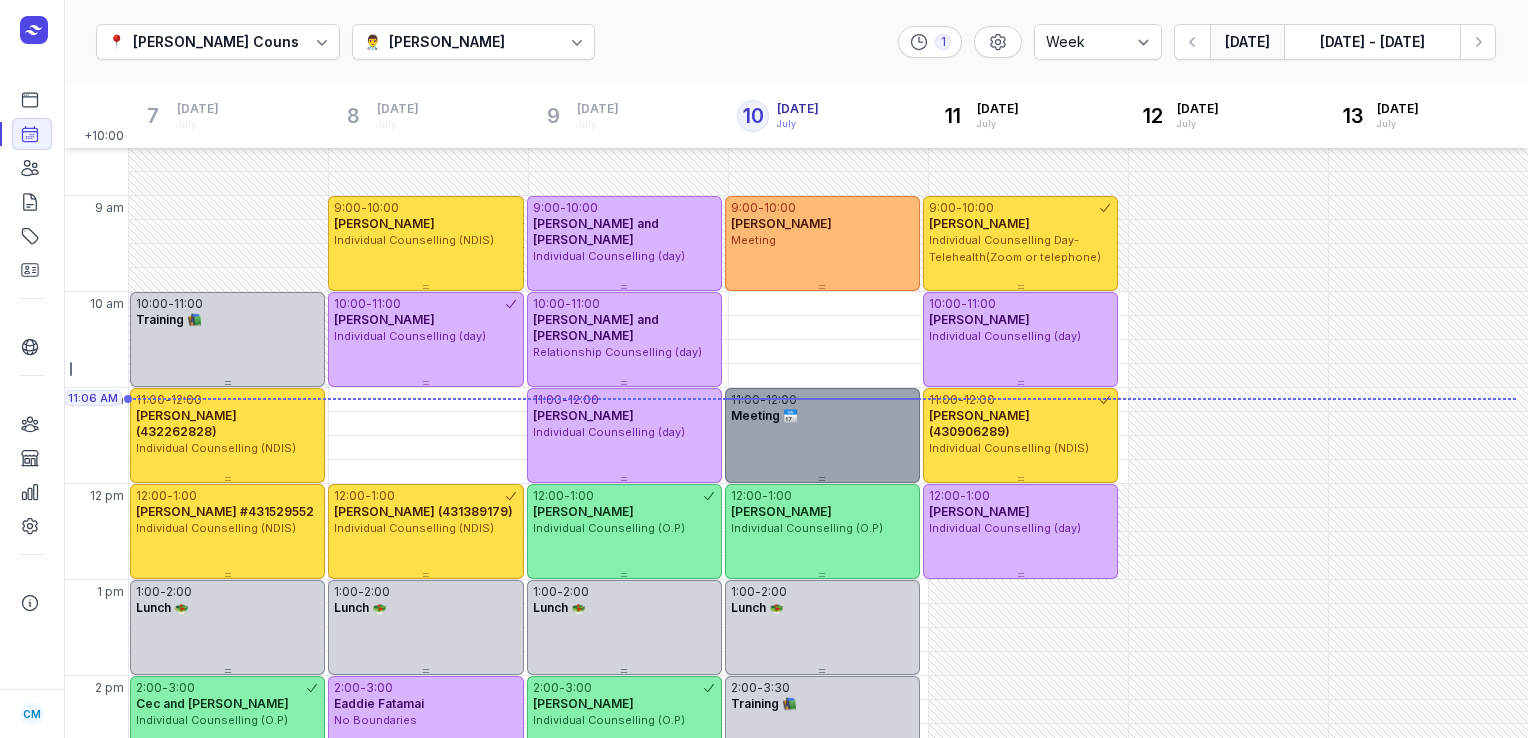click on "11:00  -  12:00 Meeting 📅" at bounding box center (822, 435) 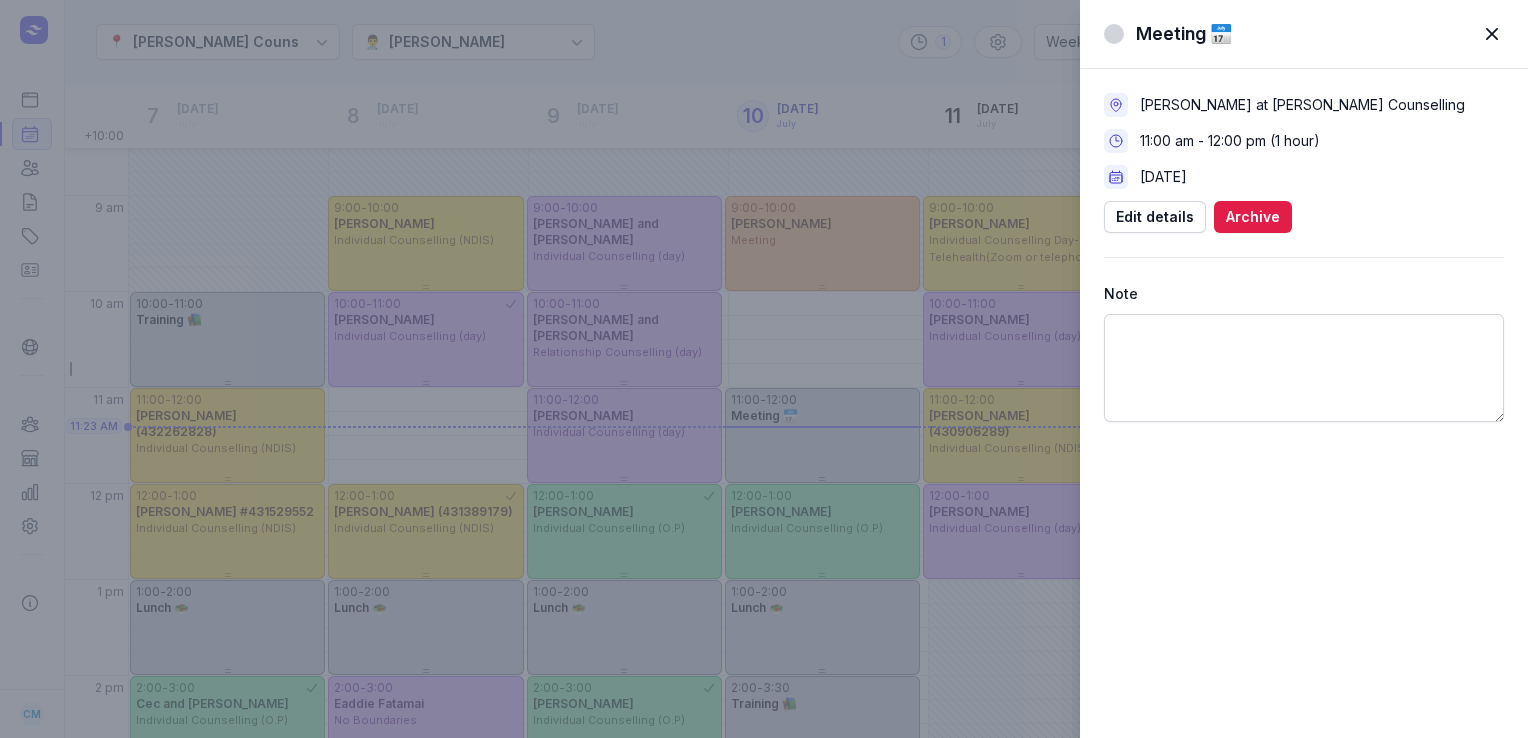 click at bounding box center [1492, 34] 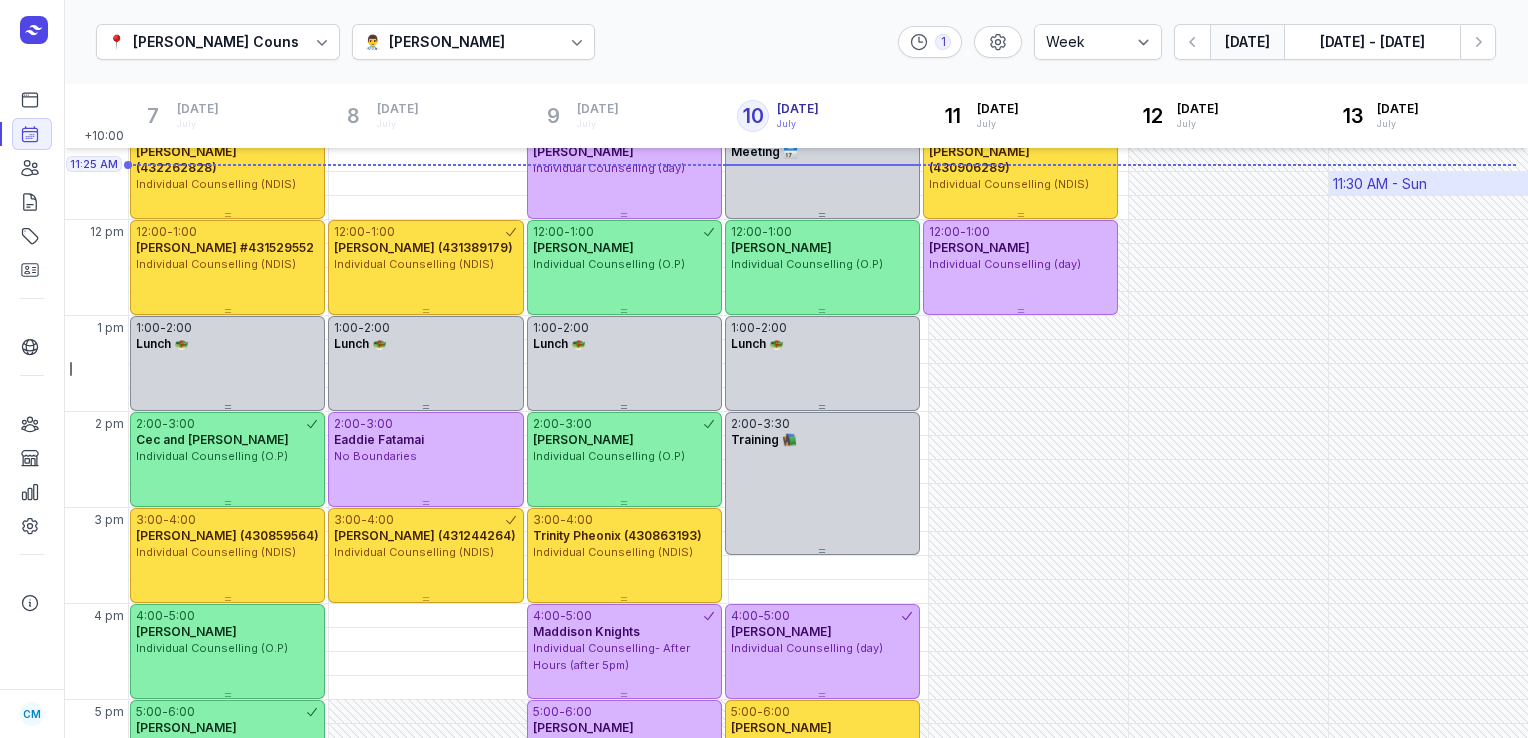 scroll, scrollTop: 340, scrollLeft: 0, axis: vertical 